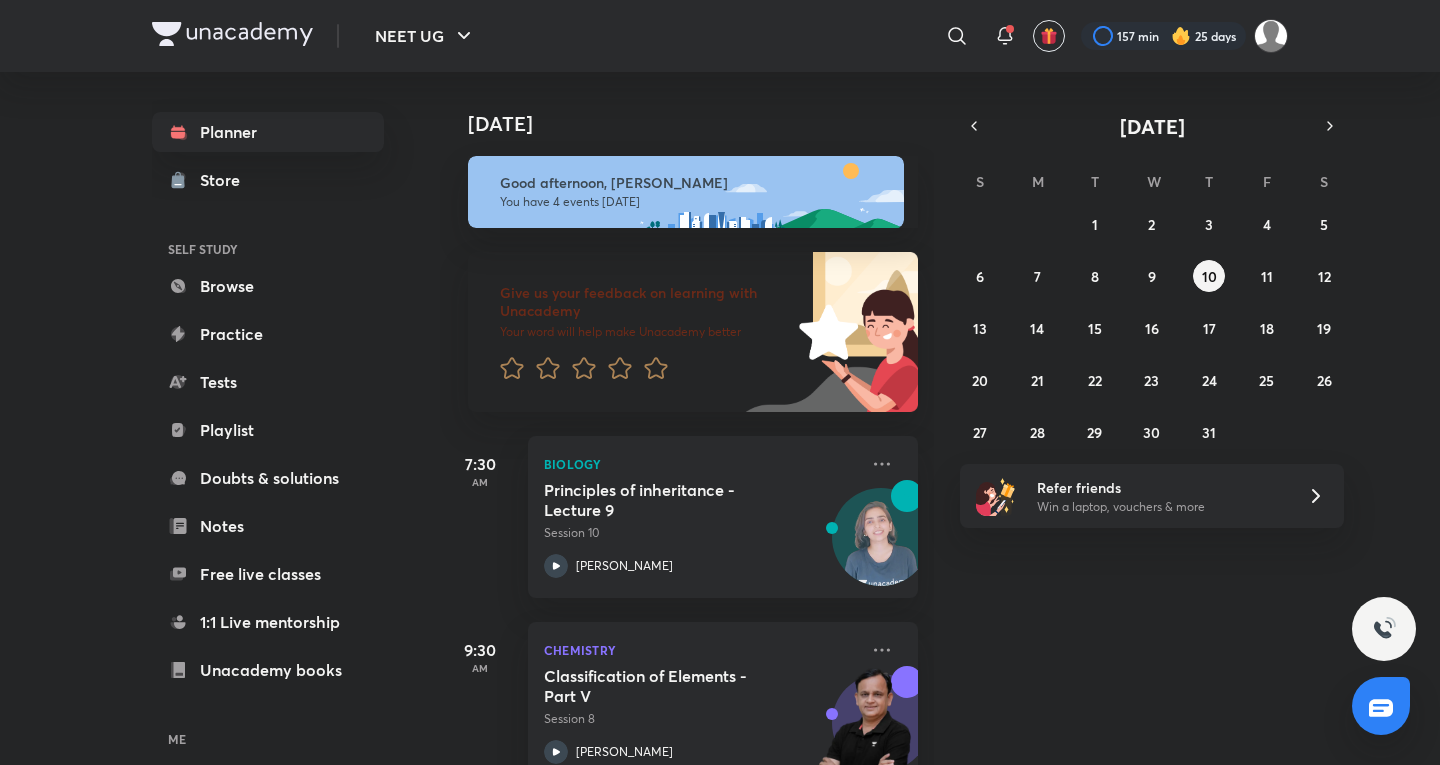 scroll, scrollTop: 0, scrollLeft: 0, axis: both 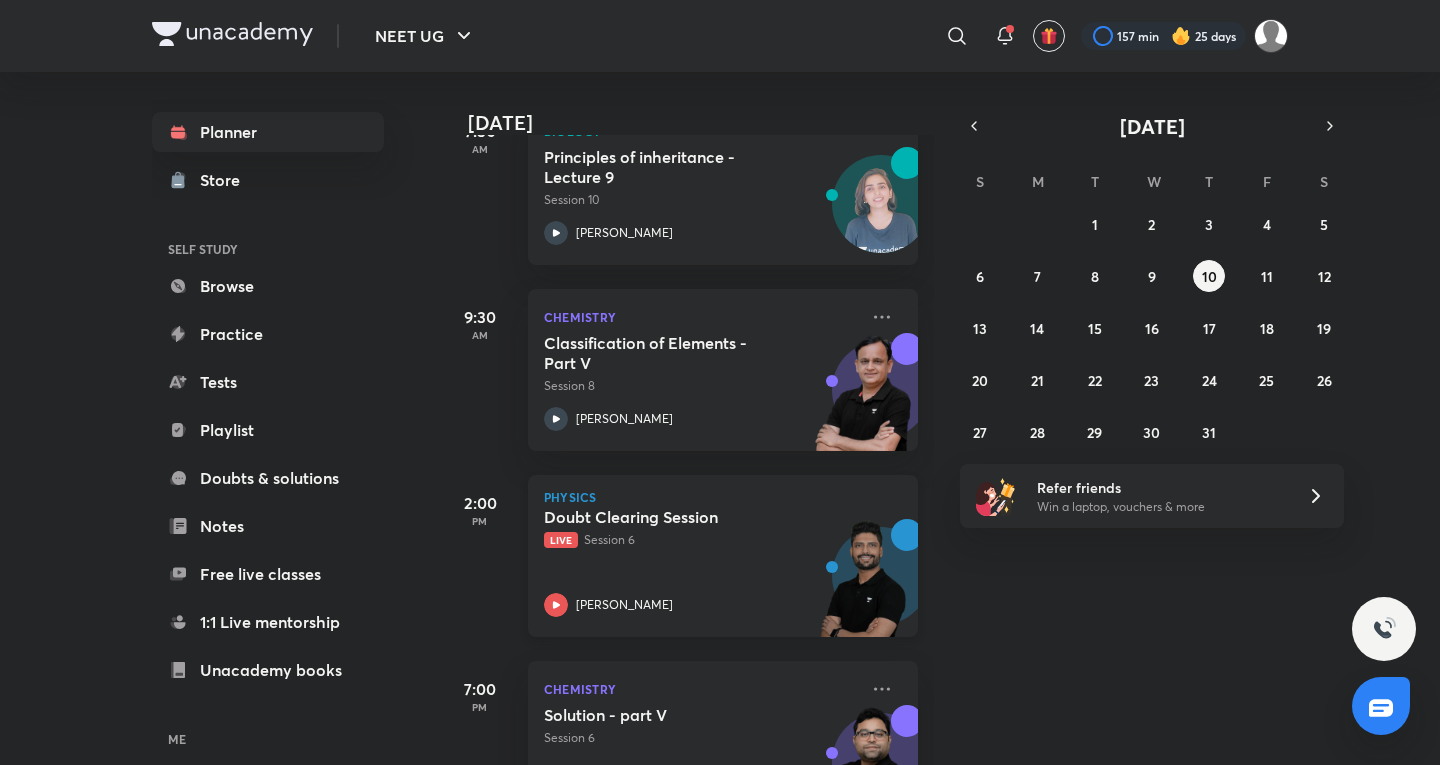click on "Doubt Clearing Session Live Session 6 Prateek Jain" at bounding box center (701, 562) 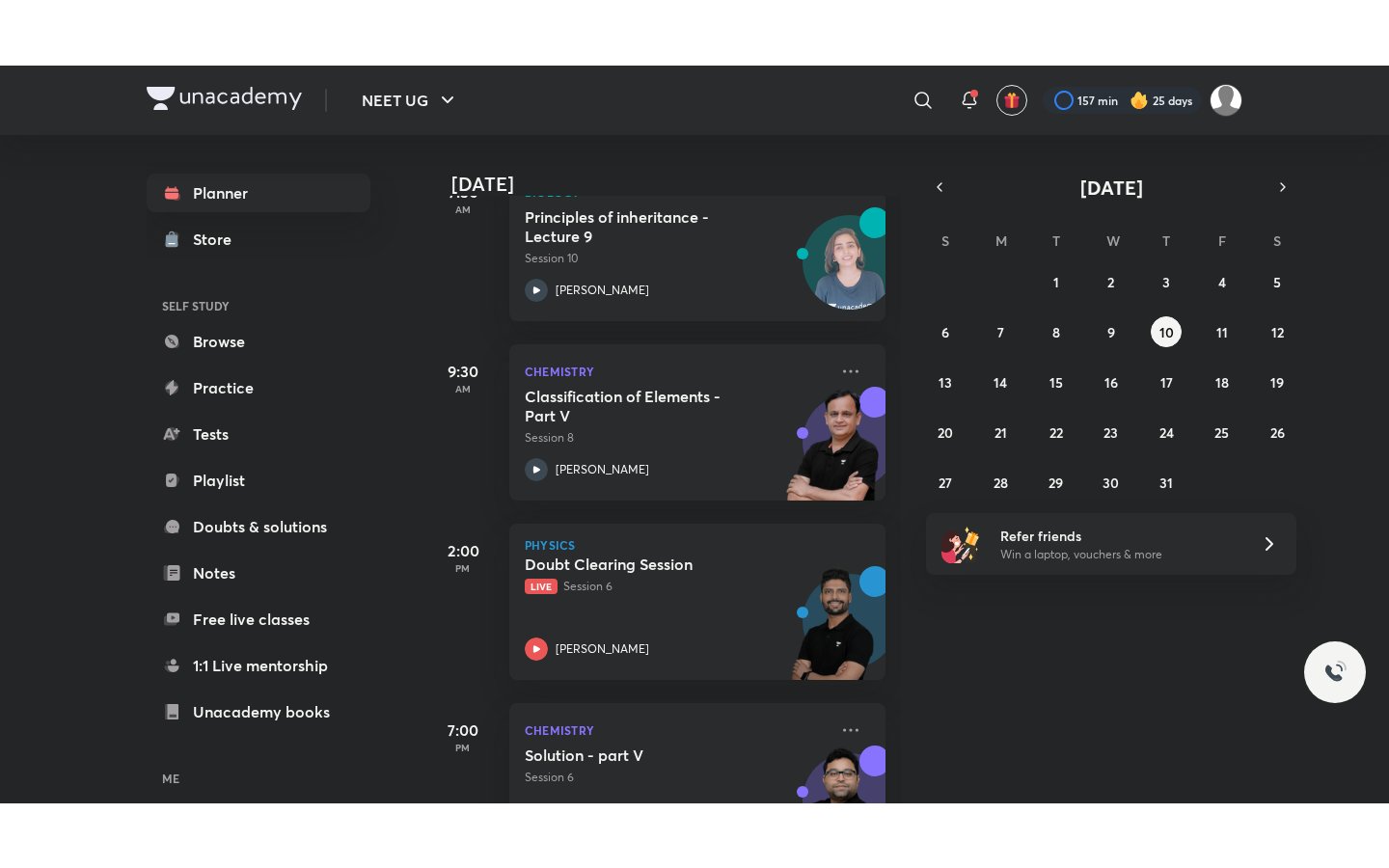 scroll, scrollTop: 277, scrollLeft: 0, axis: vertical 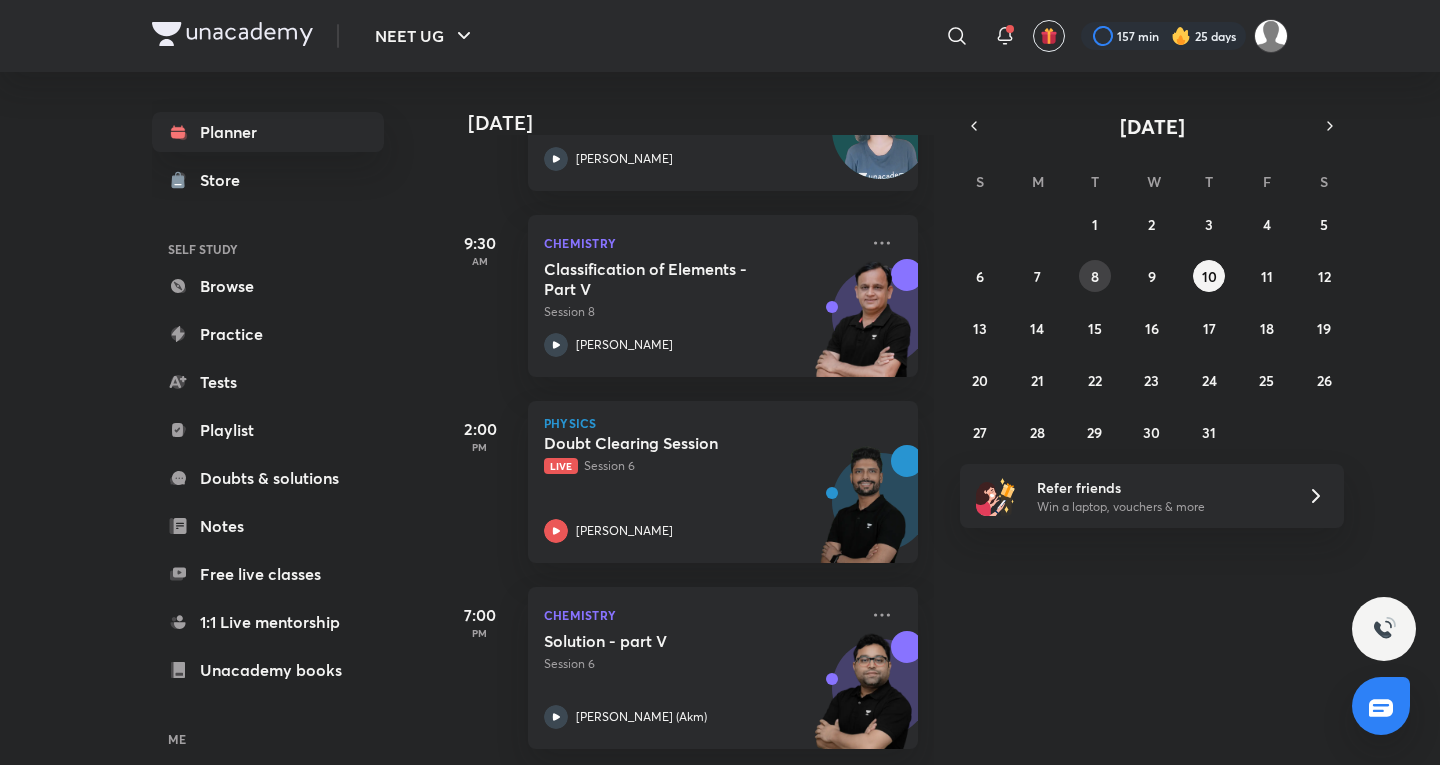 click on "8" at bounding box center (1095, 276) 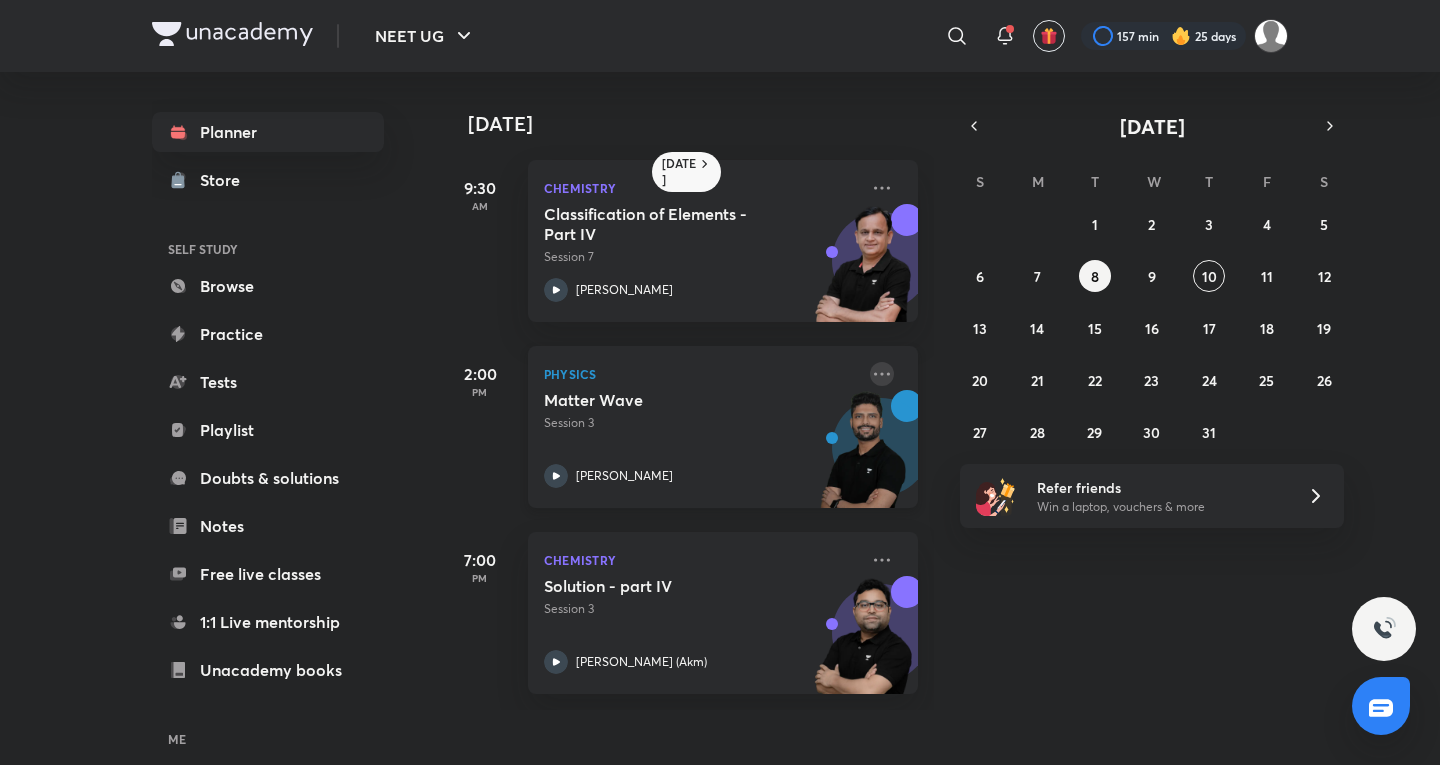 click 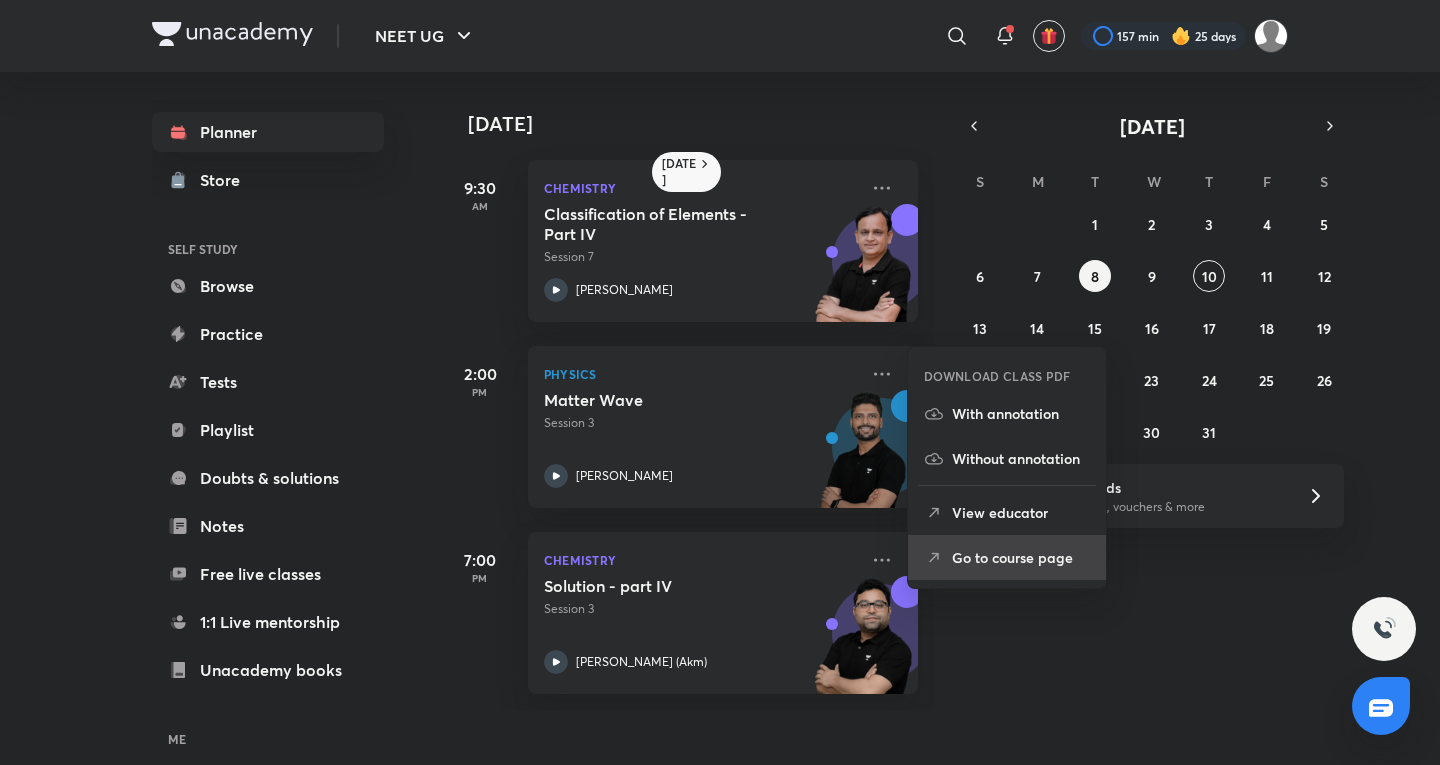 click on "Go to course page" at bounding box center (1021, 557) 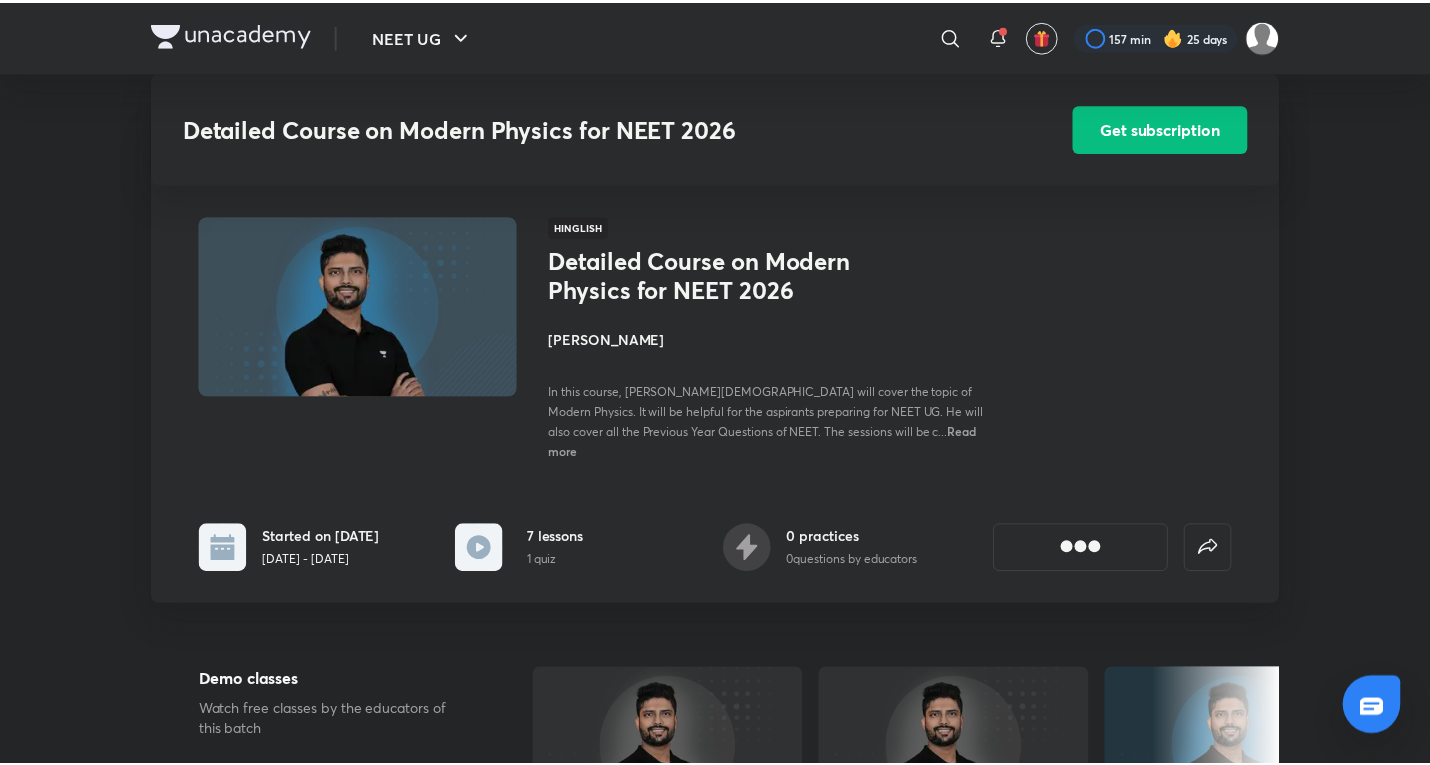 scroll, scrollTop: 1000, scrollLeft: 0, axis: vertical 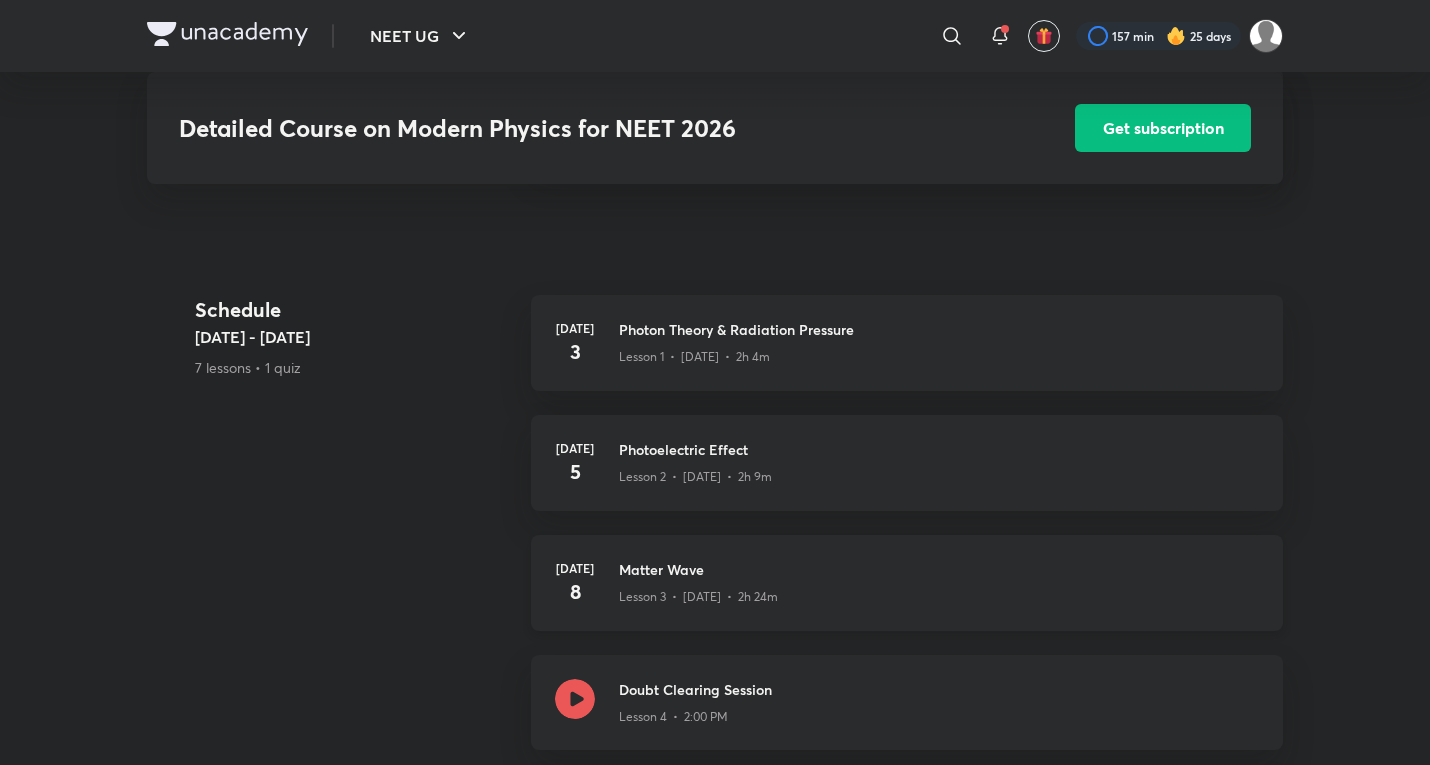 click on "Lesson 3  •  [DATE]  •  2h 24m" at bounding box center [698, 597] 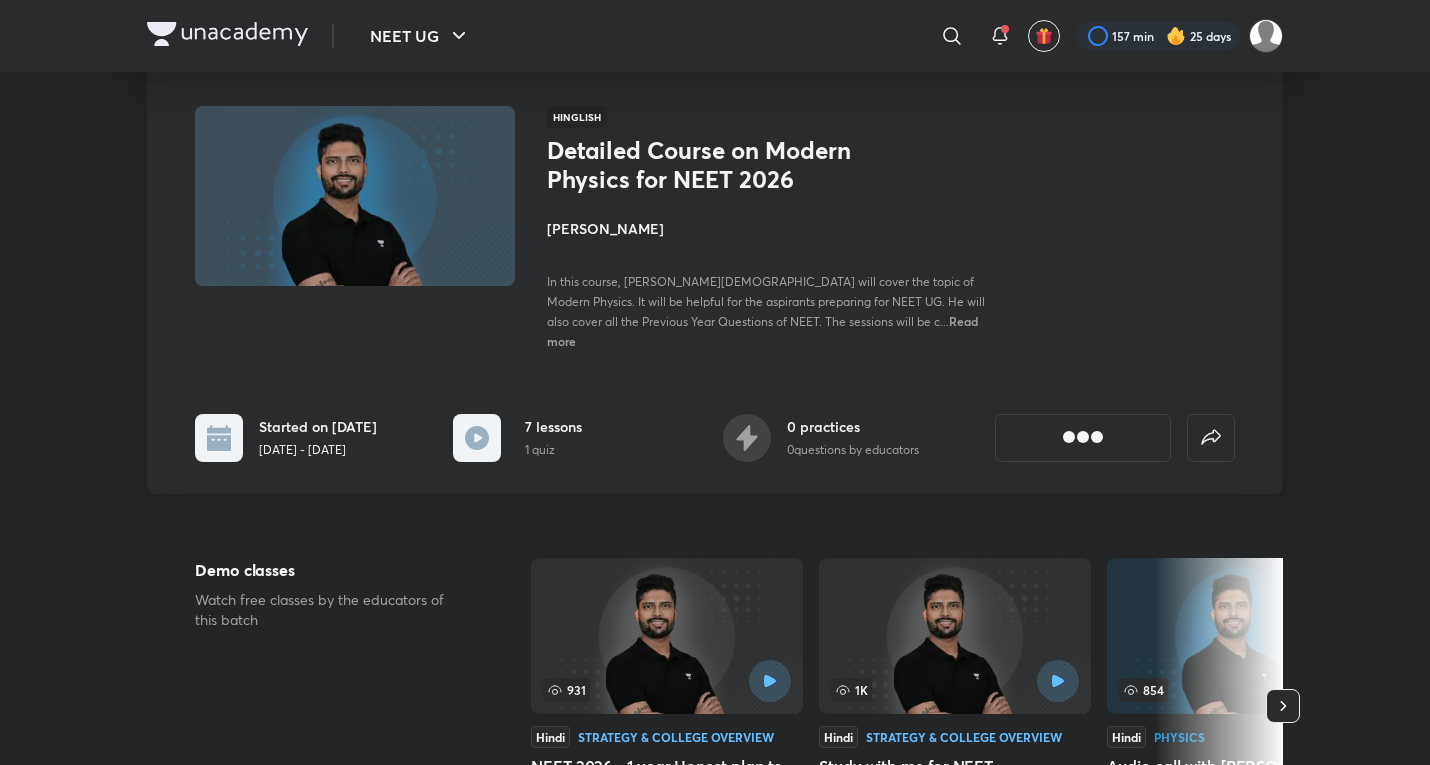 scroll, scrollTop: 0, scrollLeft: 0, axis: both 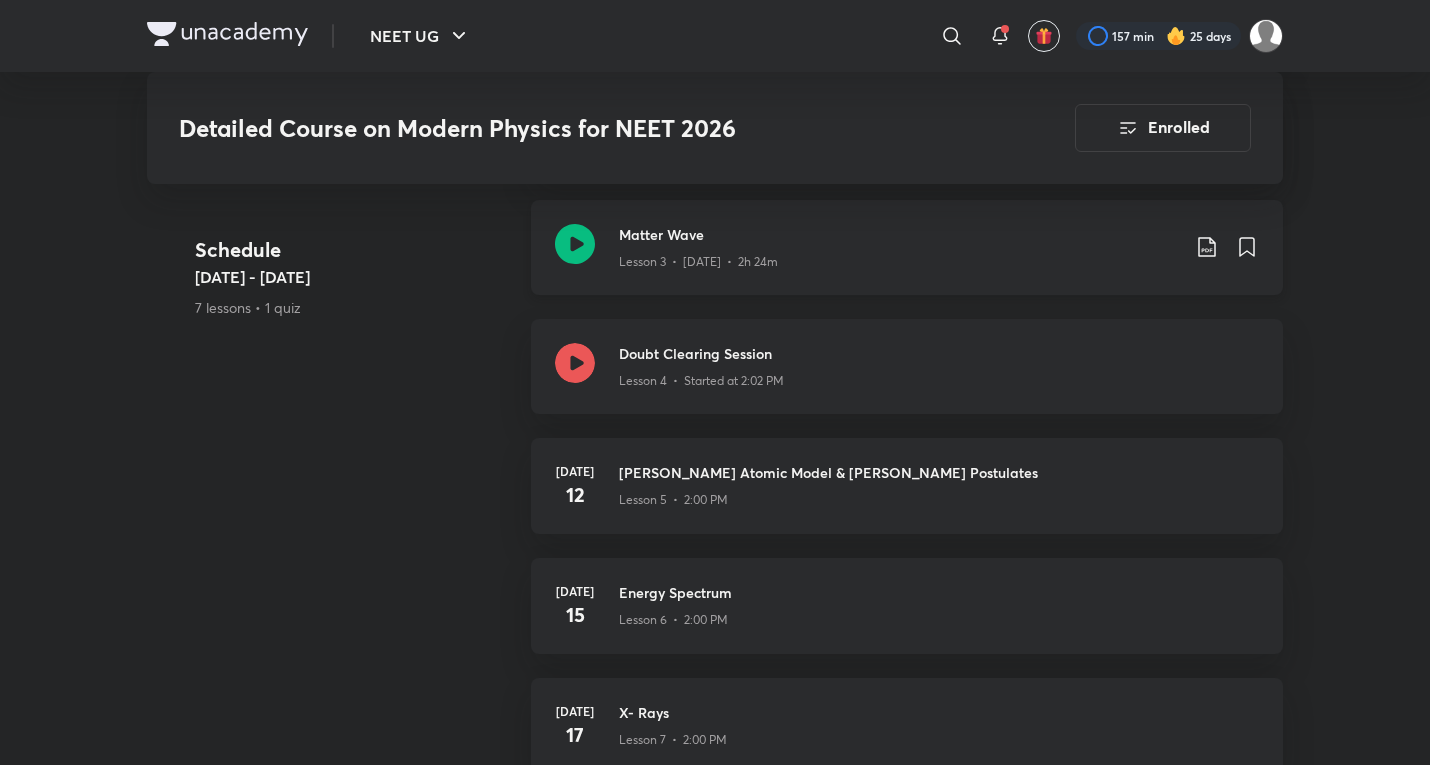 click on "Matter Wave Lesson 3  •  [DATE]  •  2h 24m" at bounding box center [907, 247] 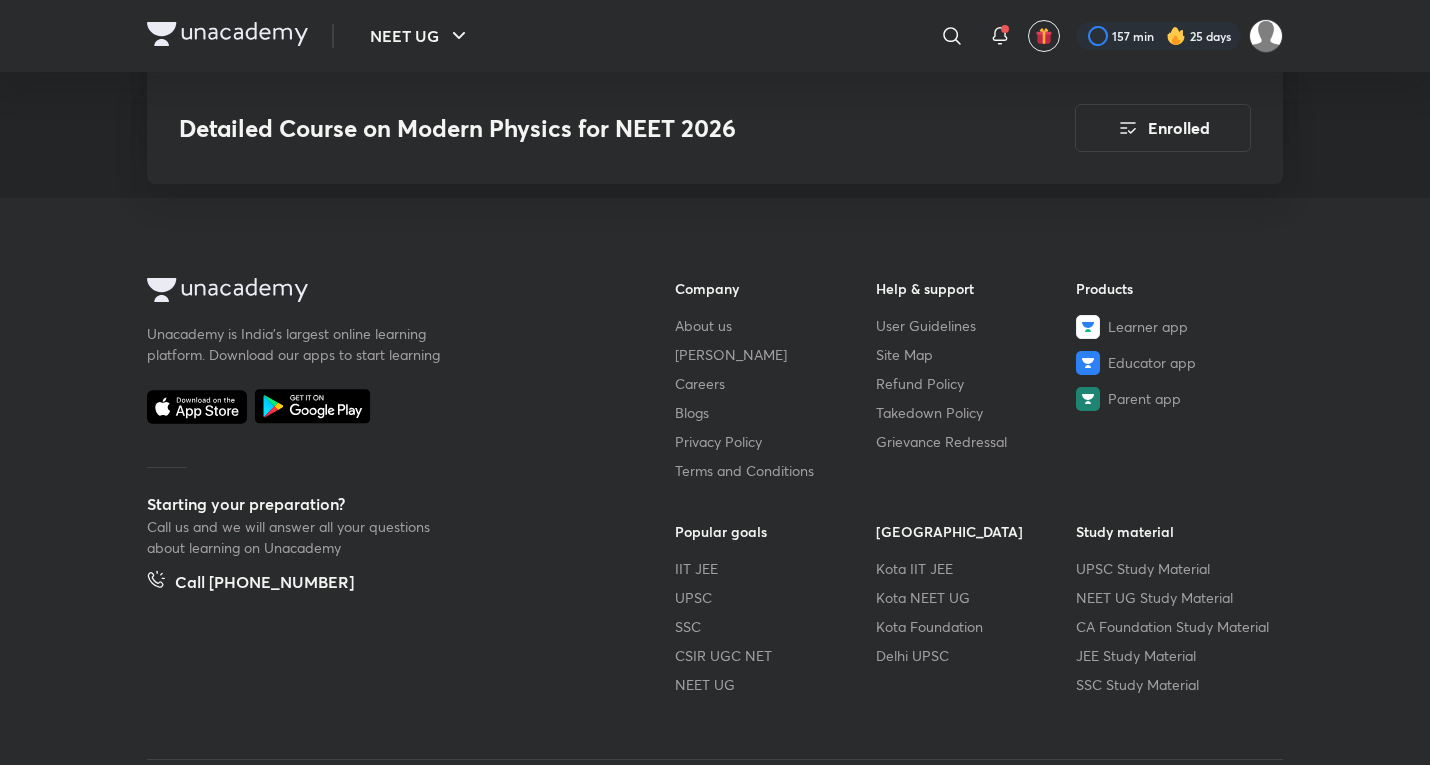 scroll, scrollTop: 2539, scrollLeft: 0, axis: vertical 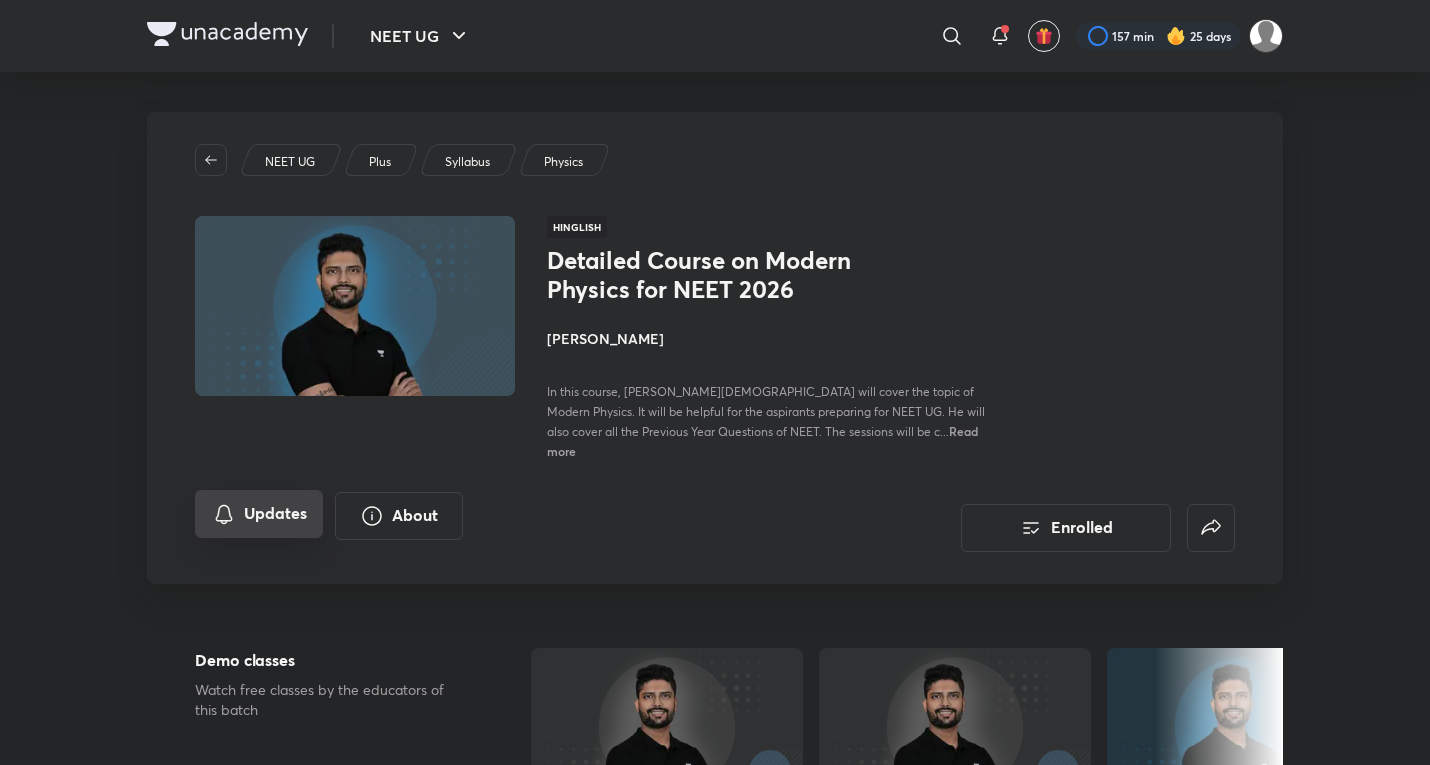 click on "Updates" at bounding box center (259, 514) 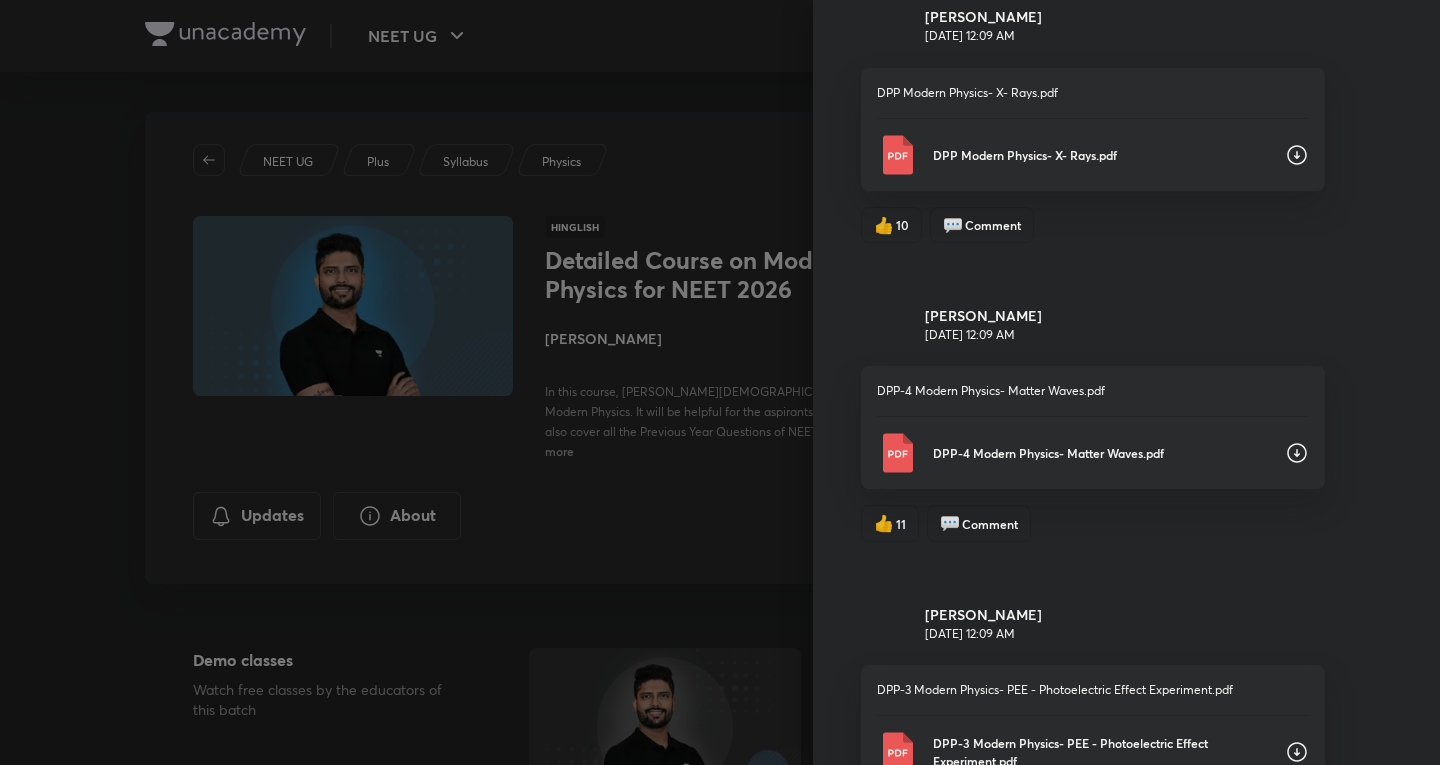 scroll, scrollTop: 4291, scrollLeft: 0, axis: vertical 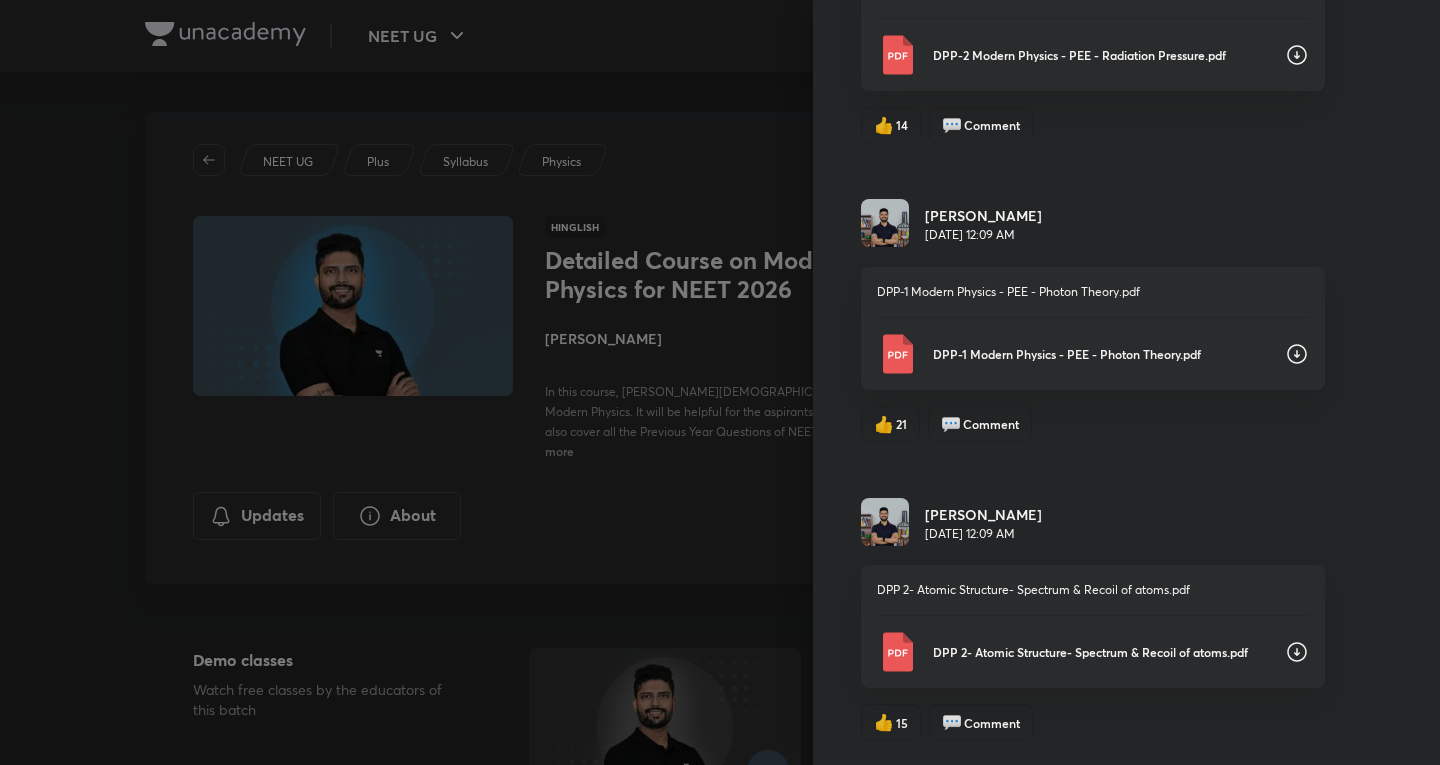 click on "DPP-1 Modern Physics - PEE - Photon Theory.pdf" at bounding box center (1093, 354) 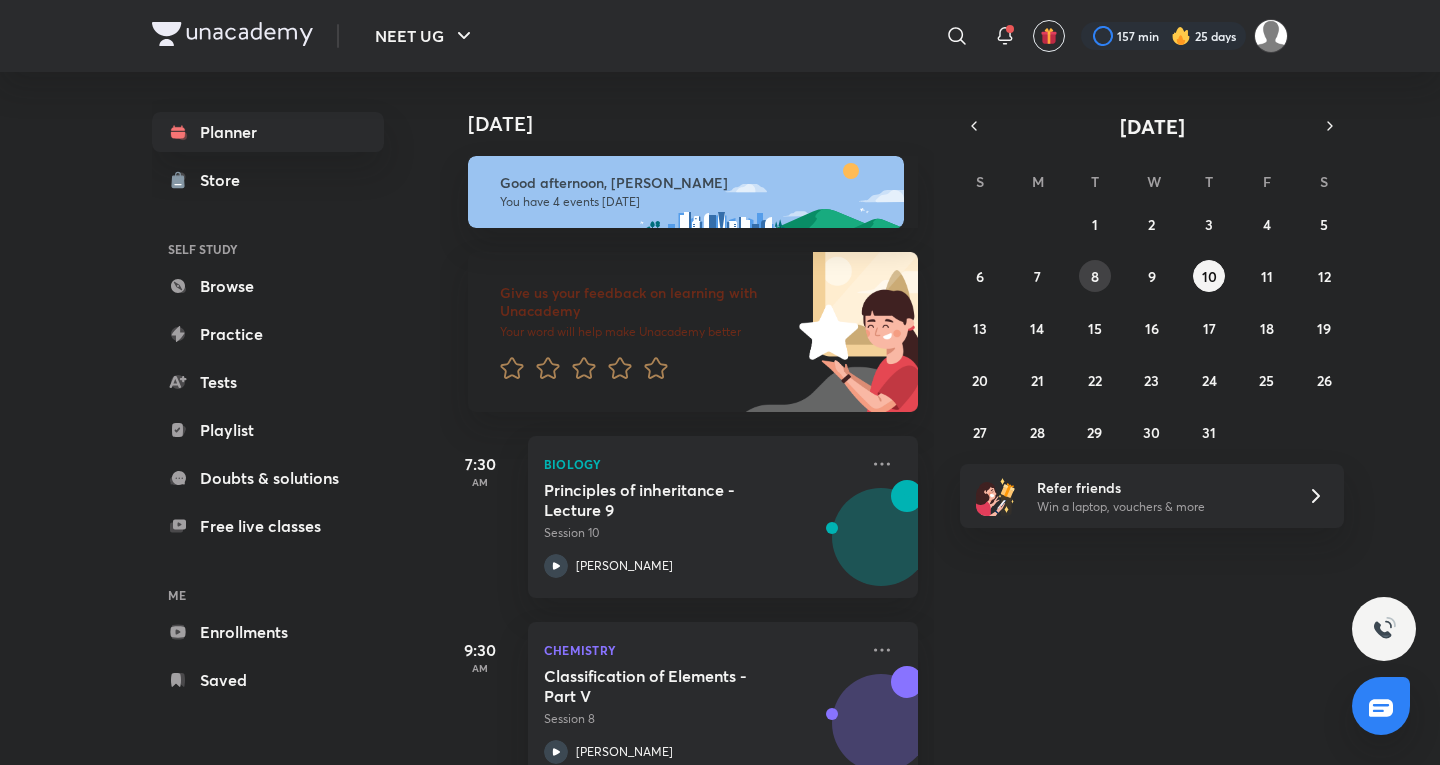 scroll, scrollTop: 0, scrollLeft: 0, axis: both 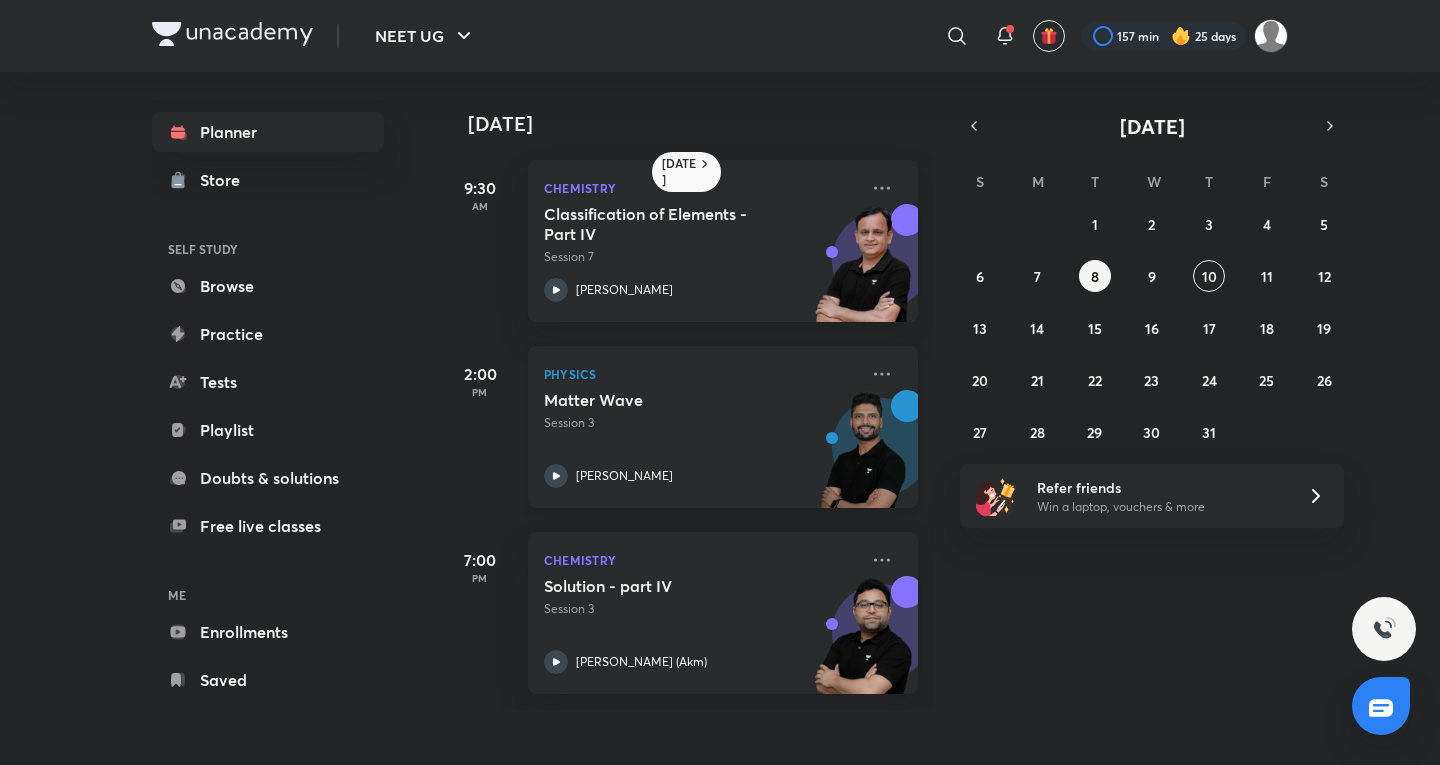 click at bounding box center [863, 459] 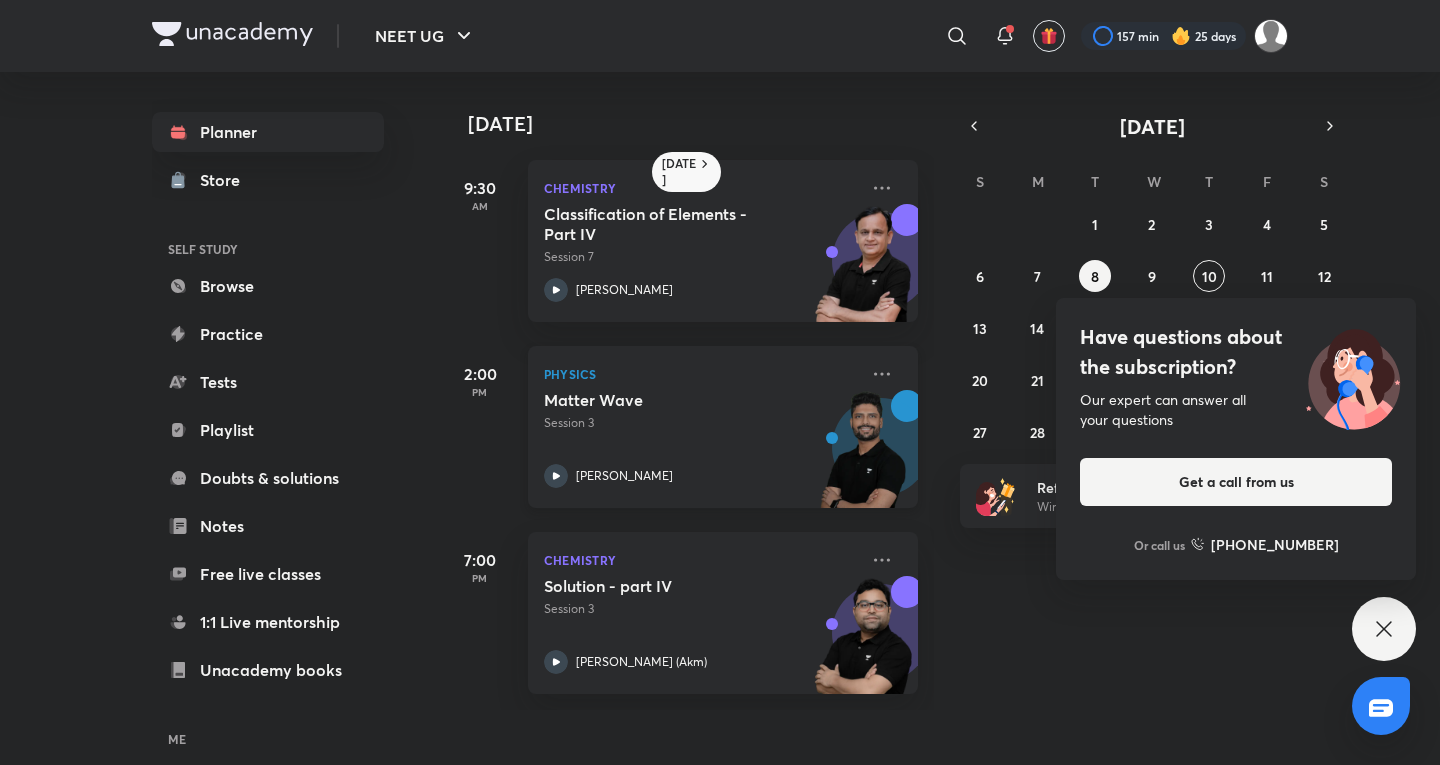 click on "Physics" at bounding box center [701, 374] 